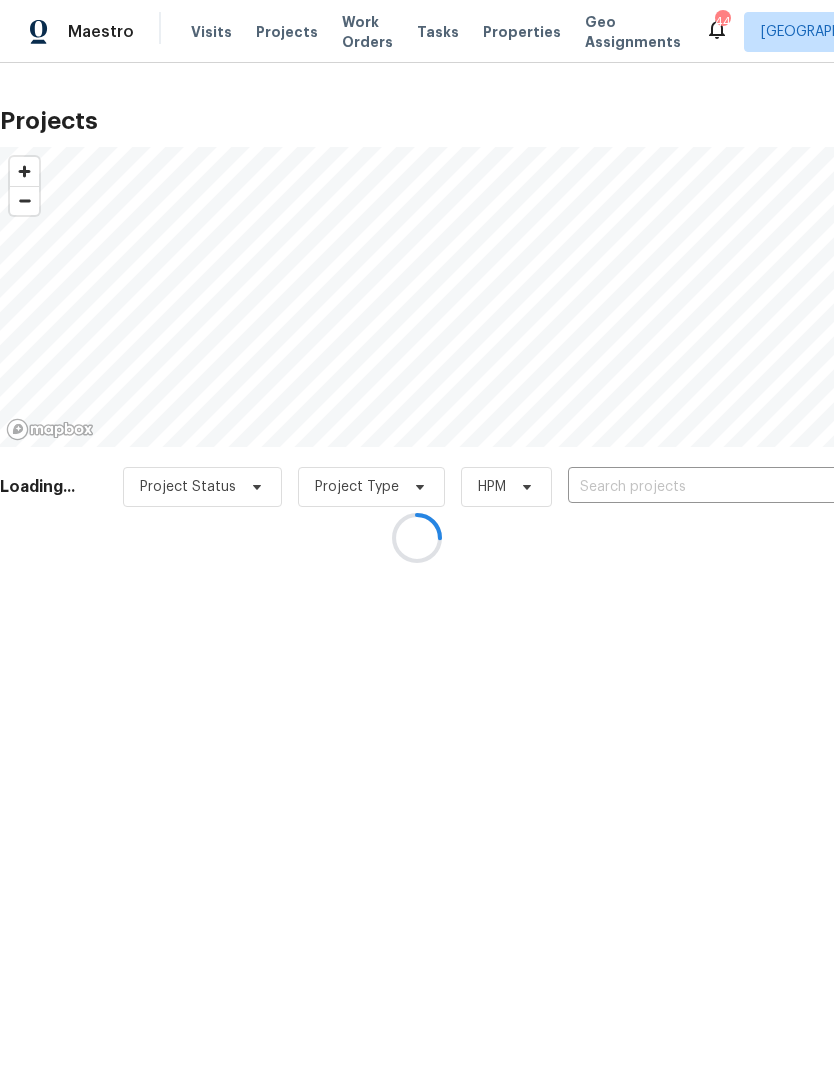 scroll, scrollTop: 0, scrollLeft: 0, axis: both 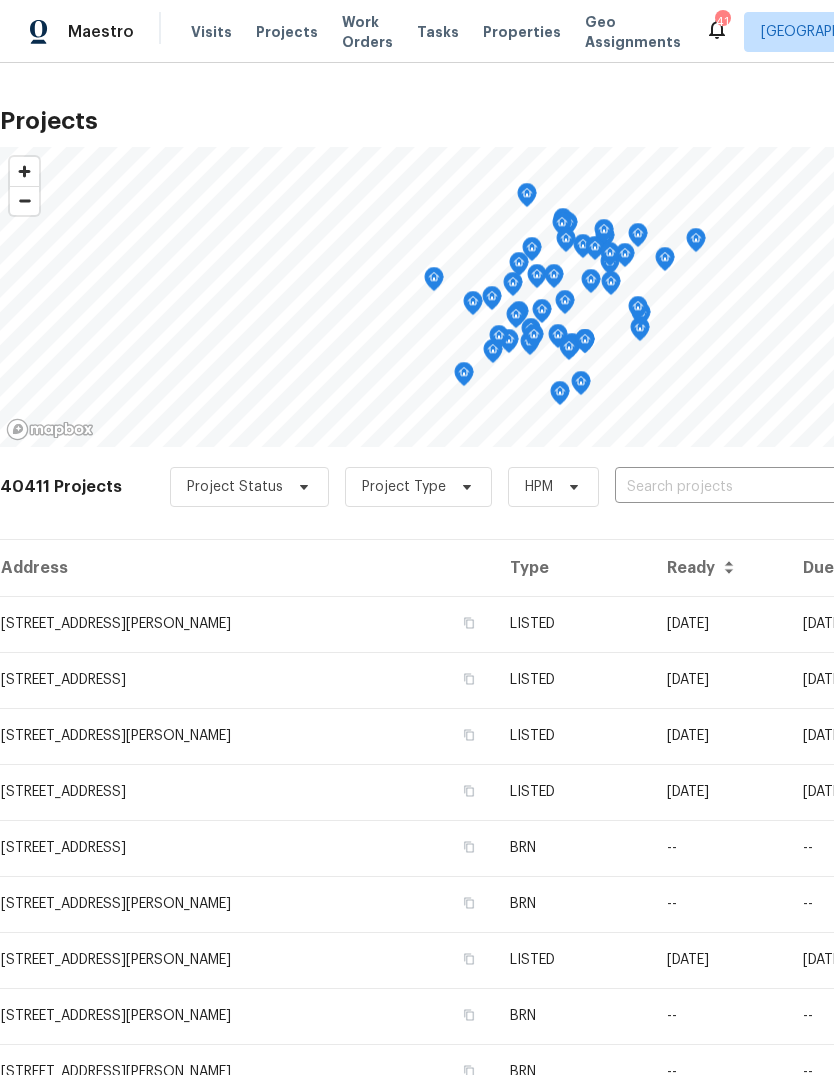 click at bounding box center (729, 487) 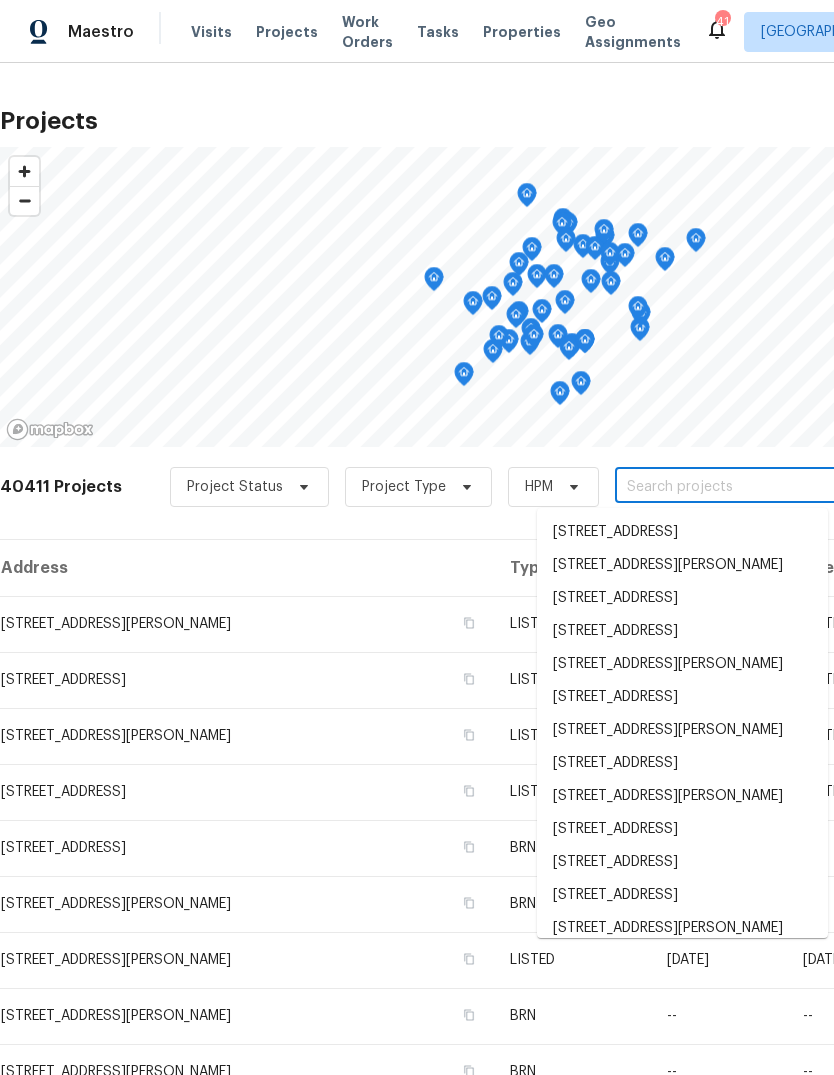 click at bounding box center (729, 487) 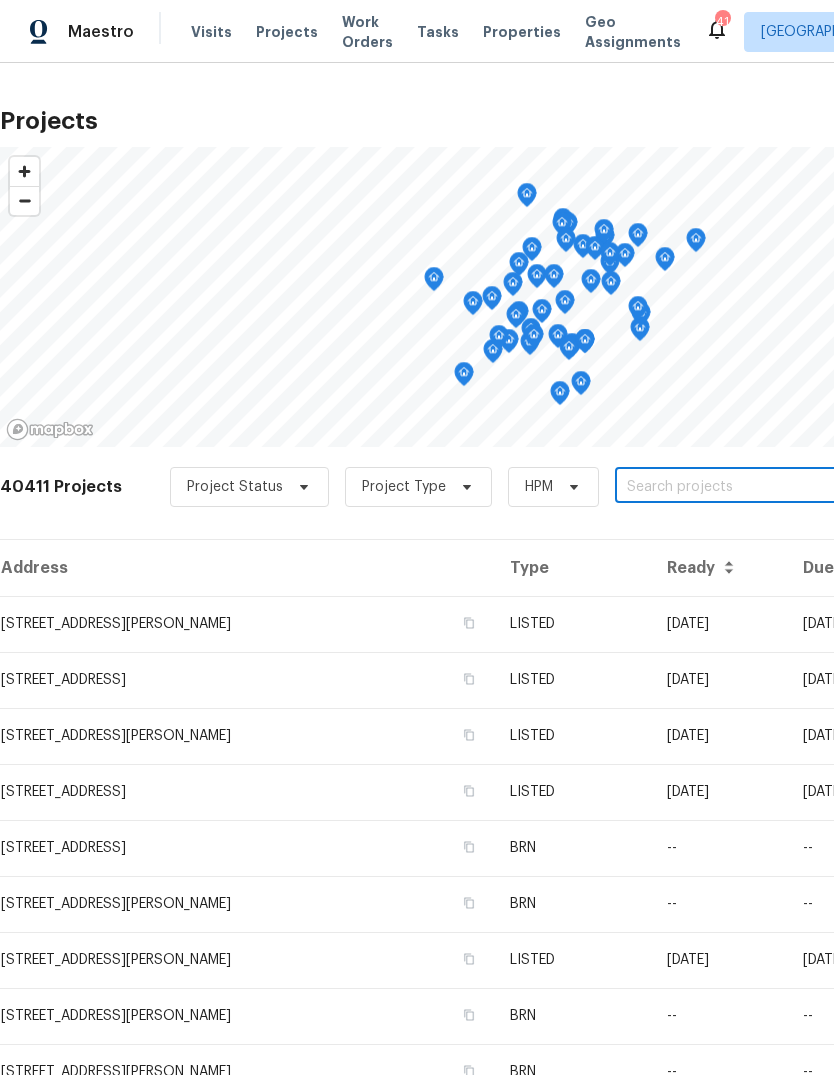 paste on "[STREET_ADDRESS]" 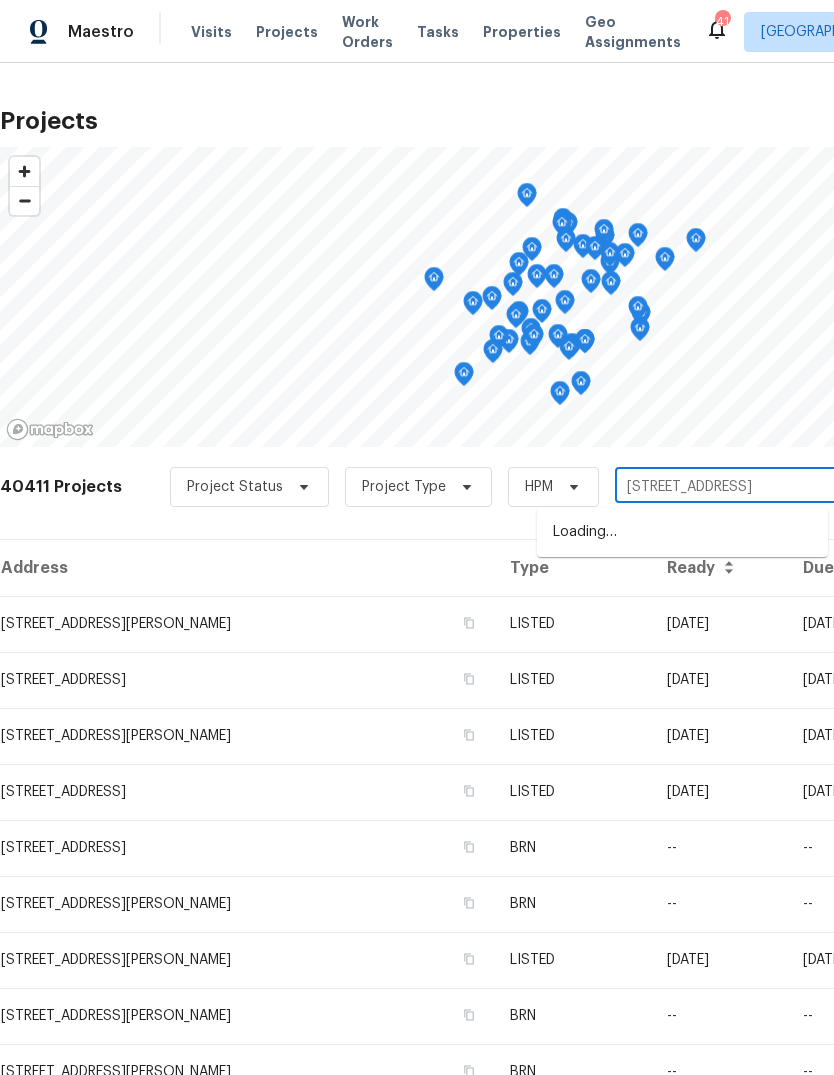 type on "[STREET_ADDRESS]" 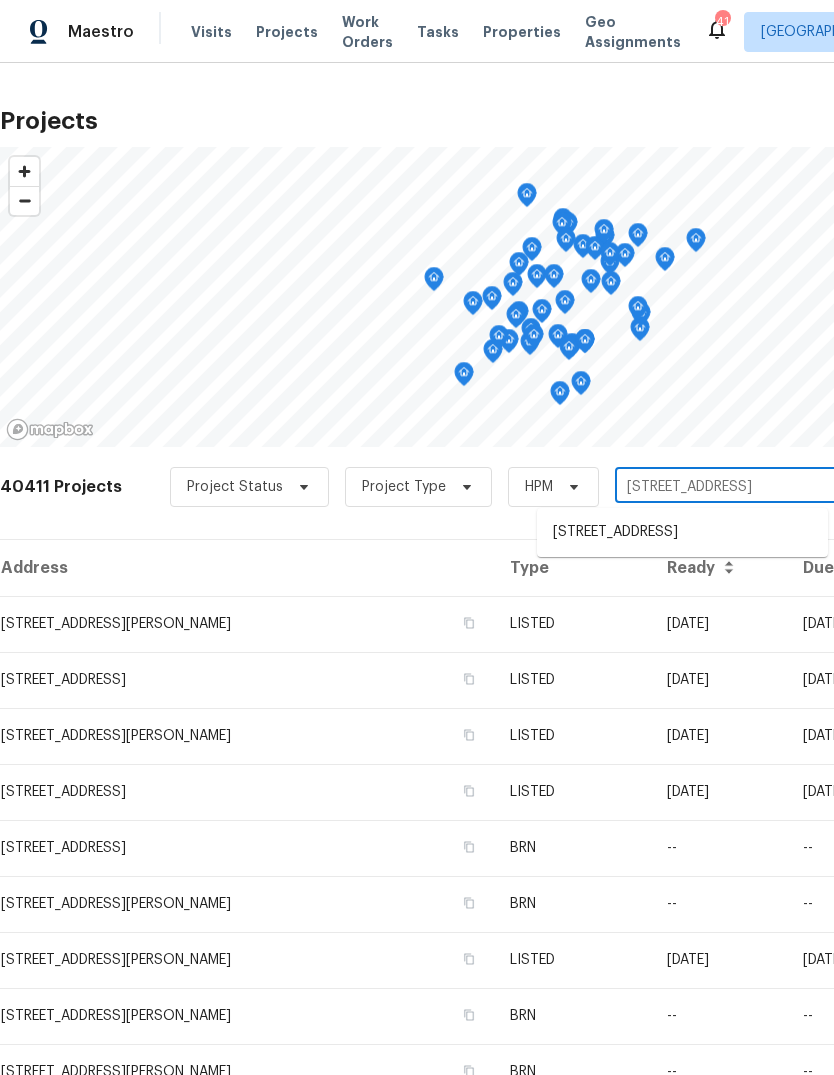 click on "[STREET_ADDRESS]" at bounding box center (682, 532) 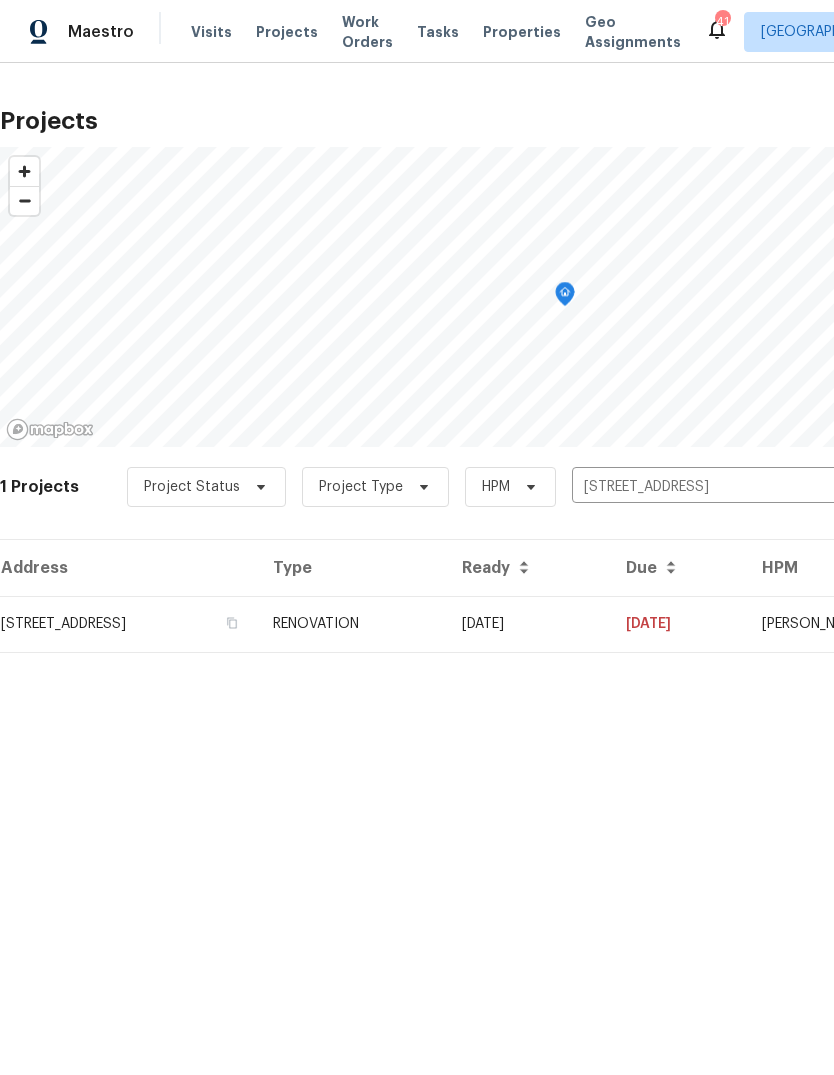 click on "RENOVATION" at bounding box center (351, 624) 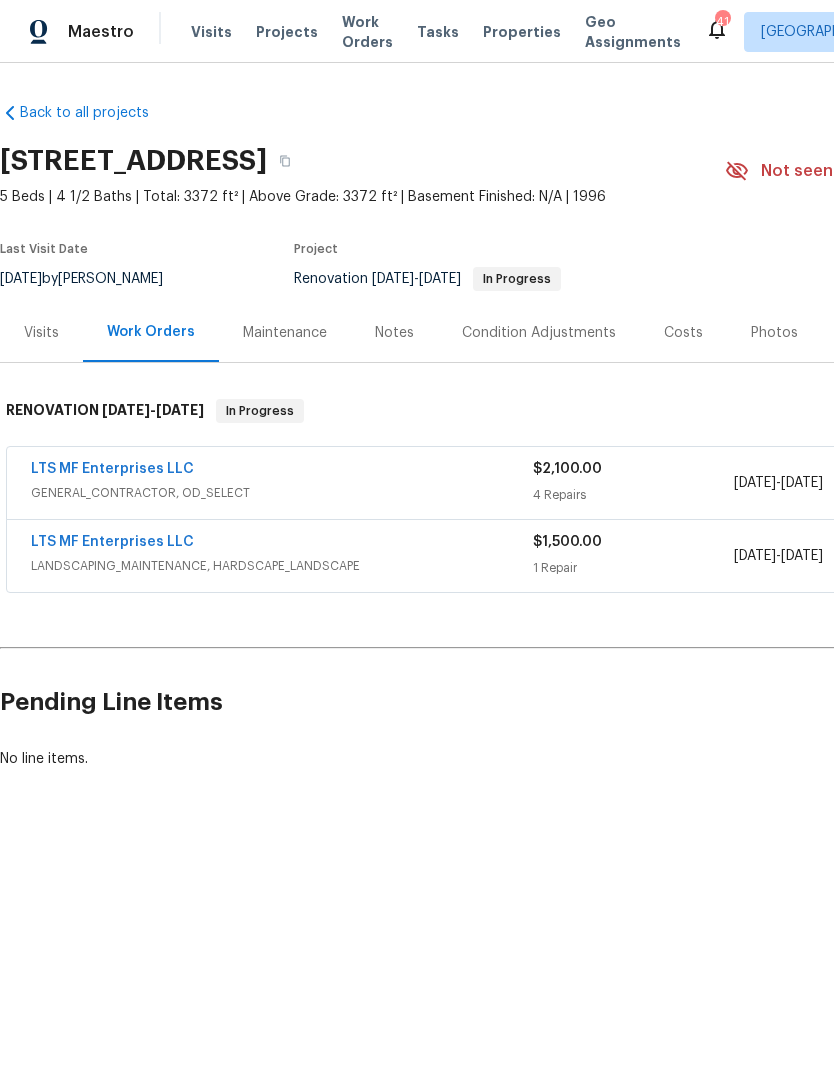 click on "Photos" at bounding box center (774, 333) 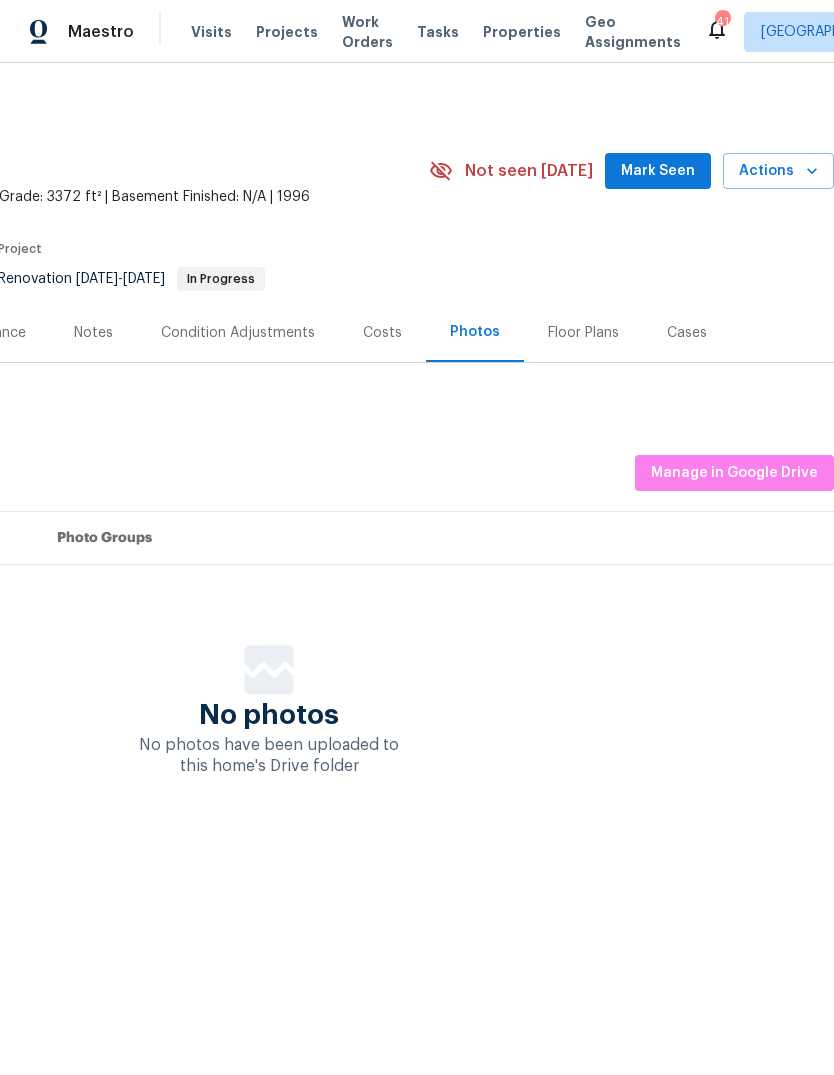 scroll, scrollTop: 0, scrollLeft: 0, axis: both 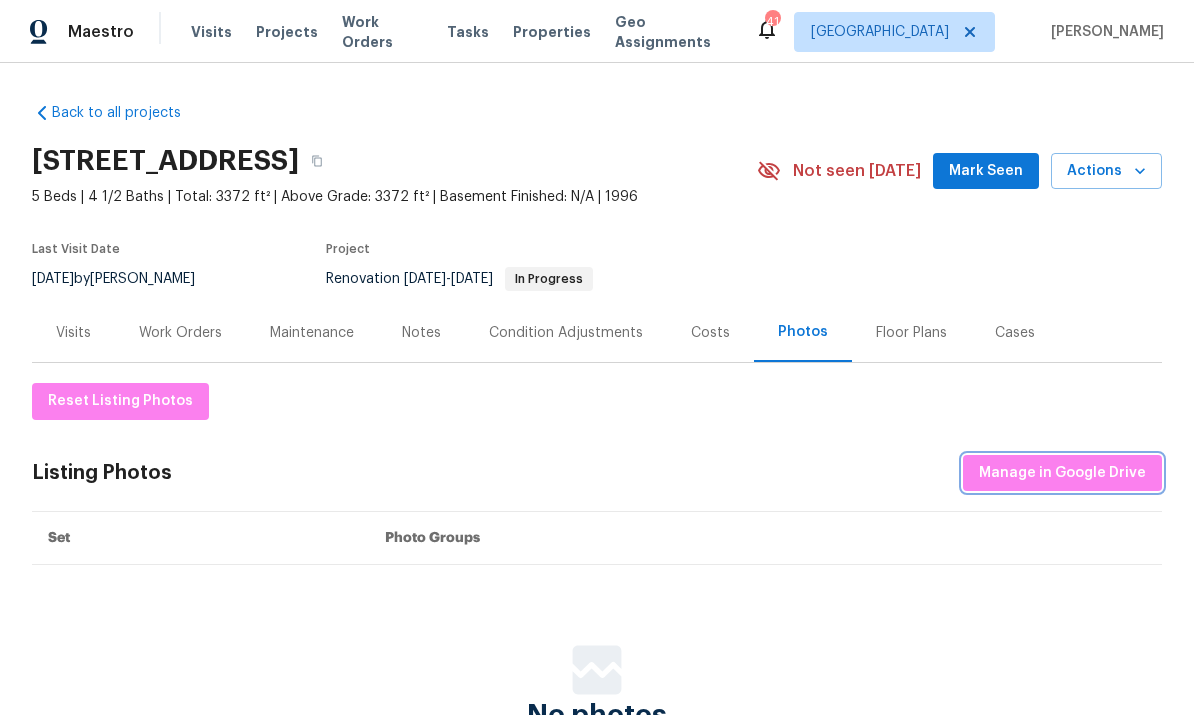 click on "Manage in Google Drive" at bounding box center [1062, 473] 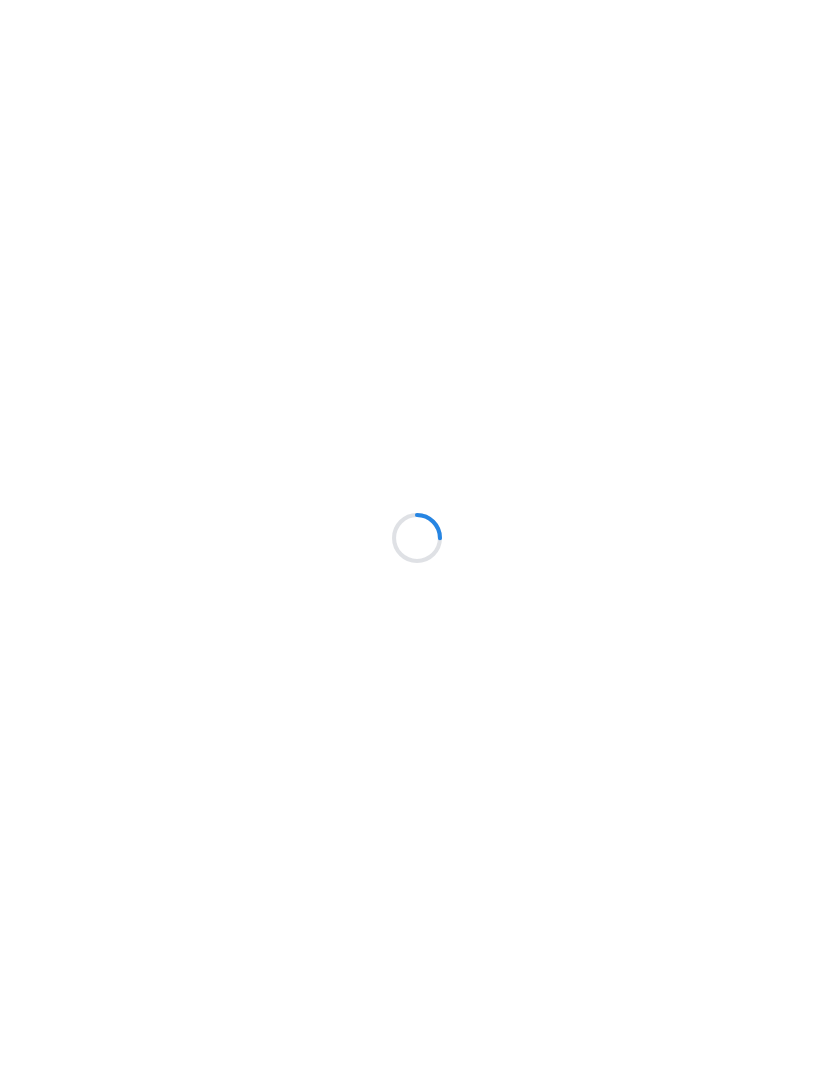 scroll, scrollTop: 0, scrollLeft: 0, axis: both 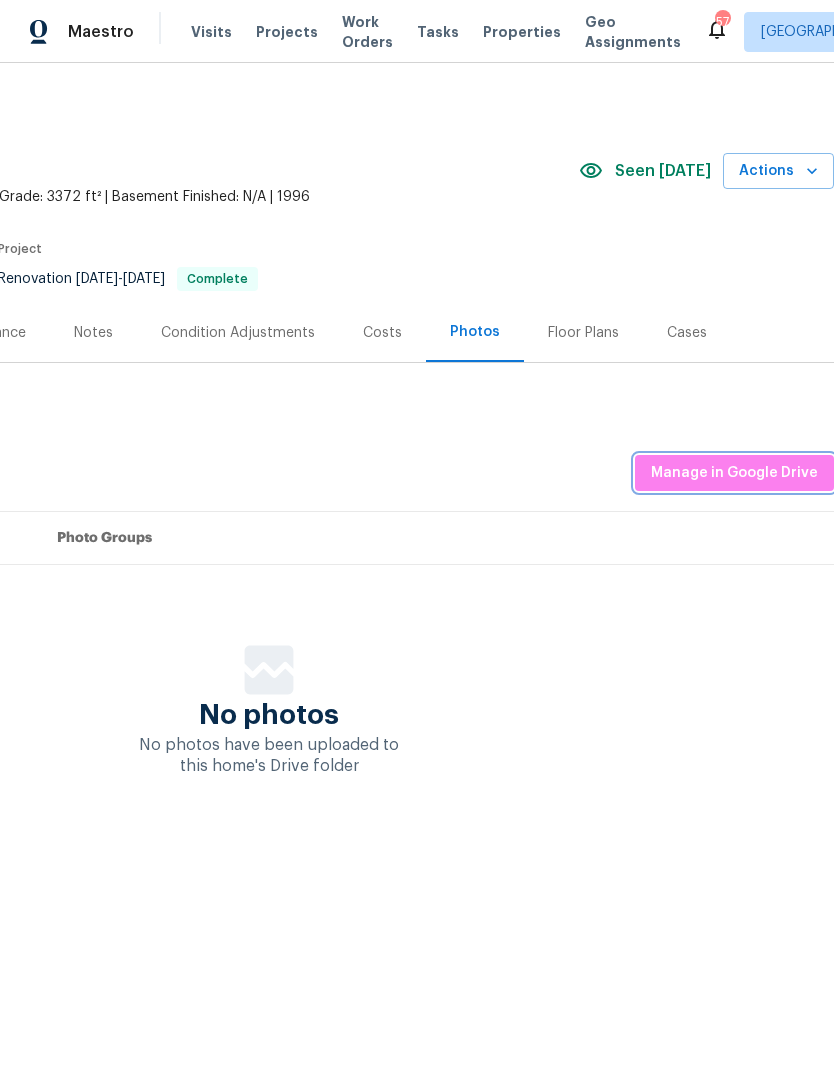 click on "Manage in Google Drive" at bounding box center [734, 473] 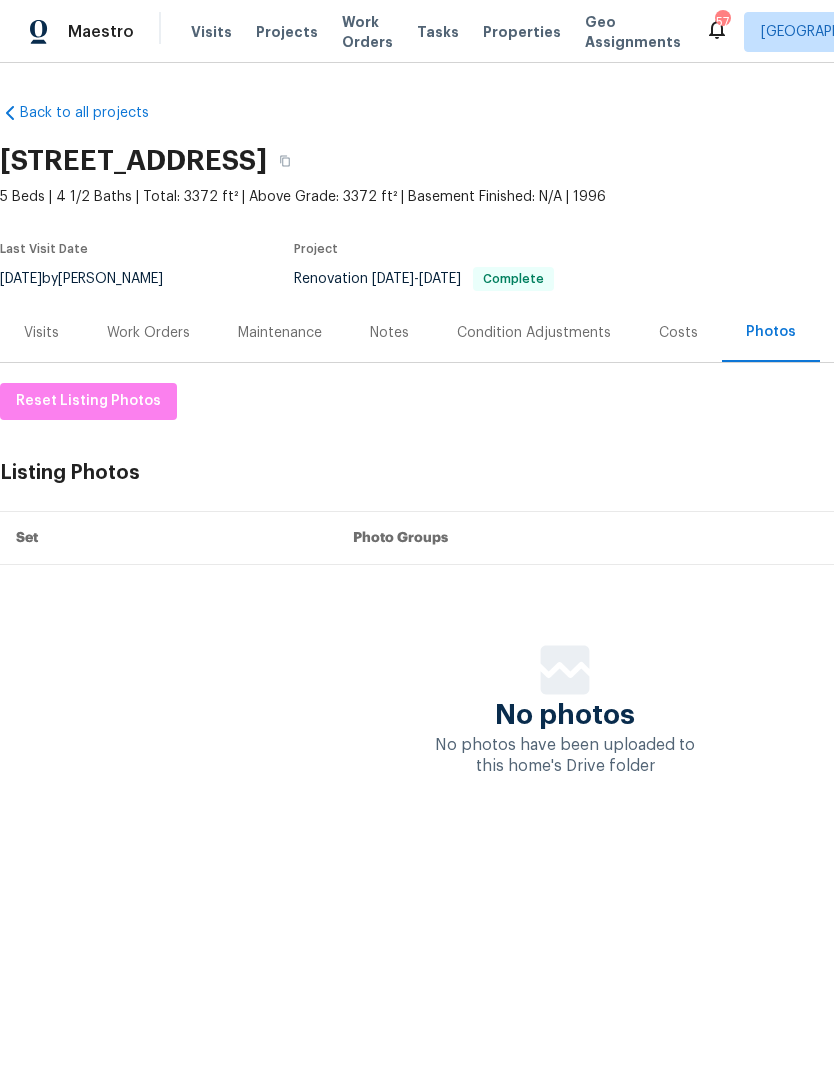scroll, scrollTop: 0, scrollLeft: 0, axis: both 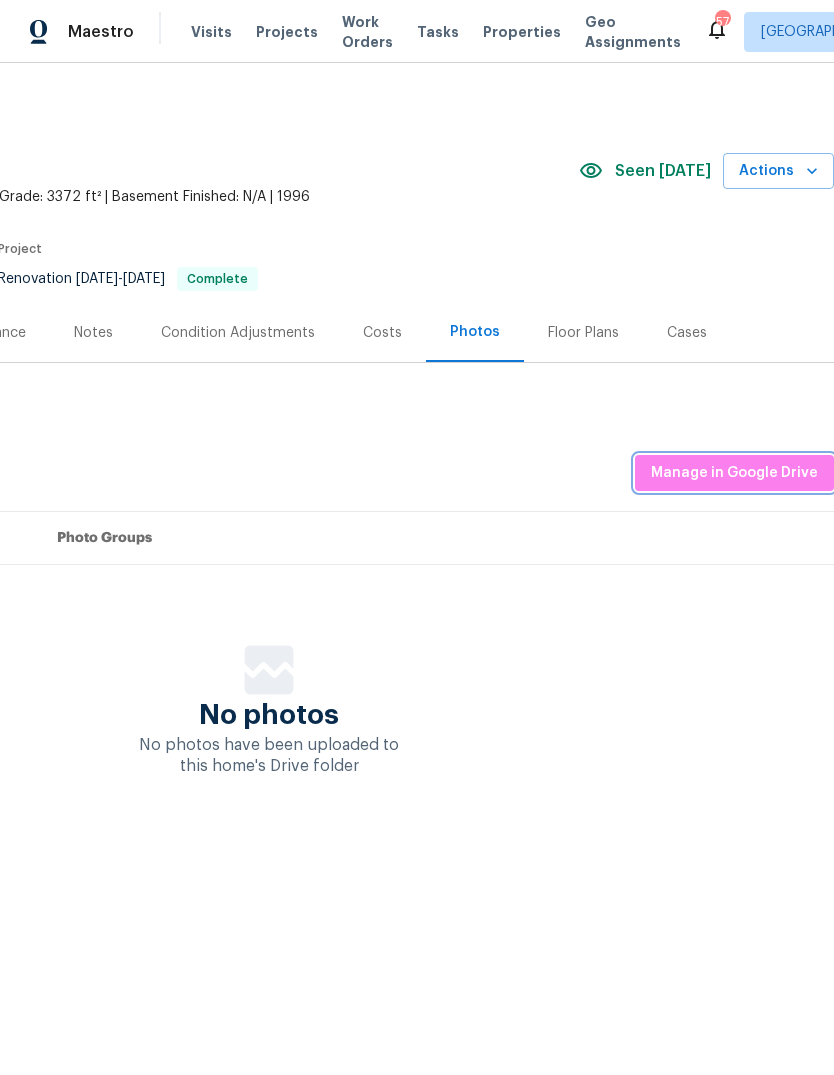 click on "Manage in Google Drive" at bounding box center (734, 473) 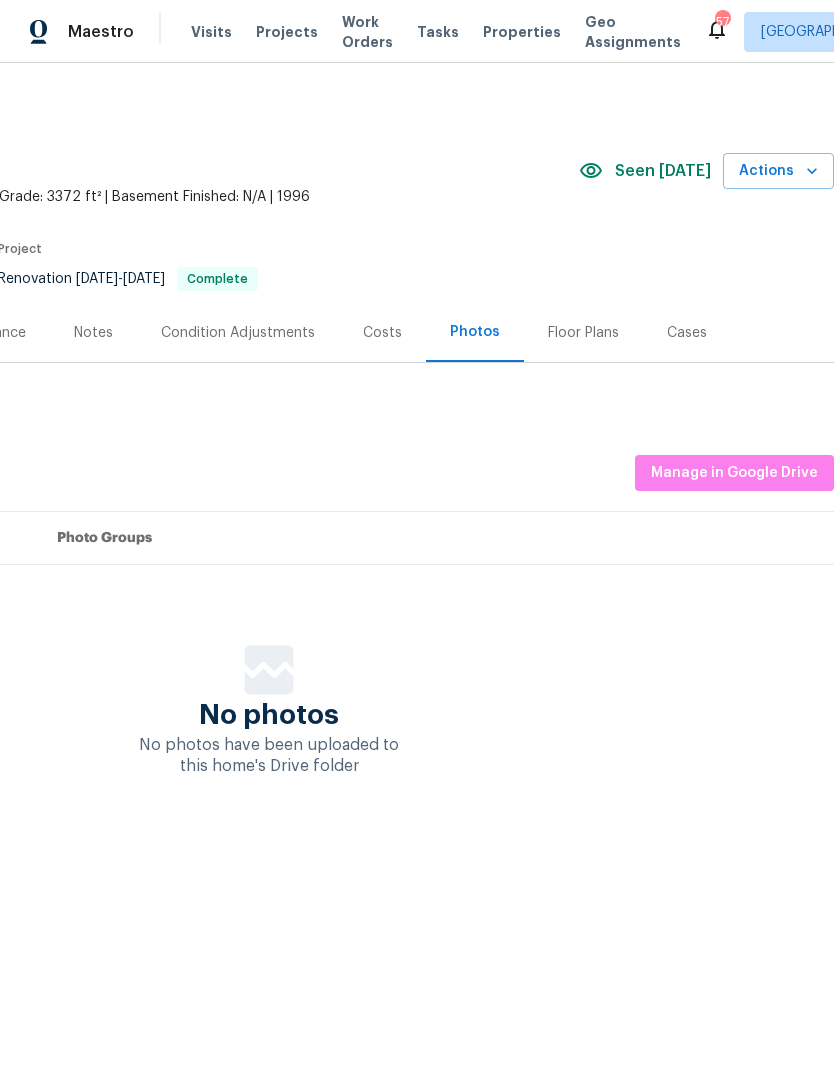 click on "Projects" at bounding box center (287, 32) 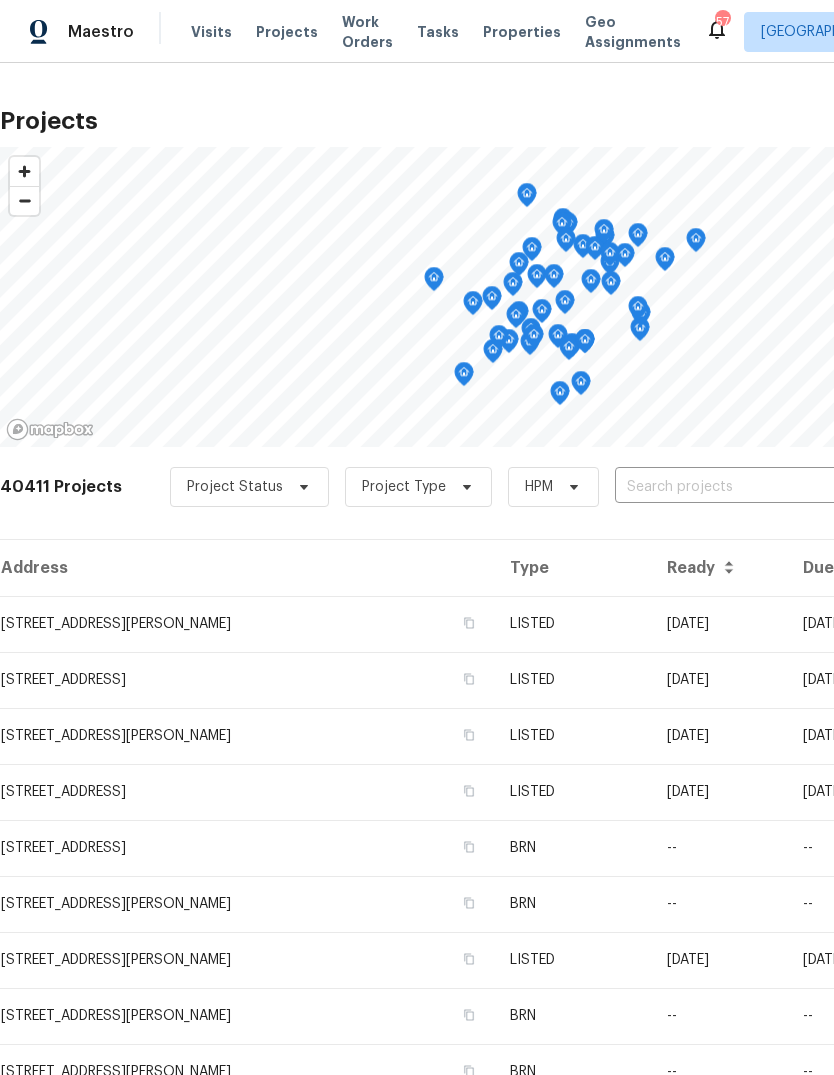 click at bounding box center (729, 487) 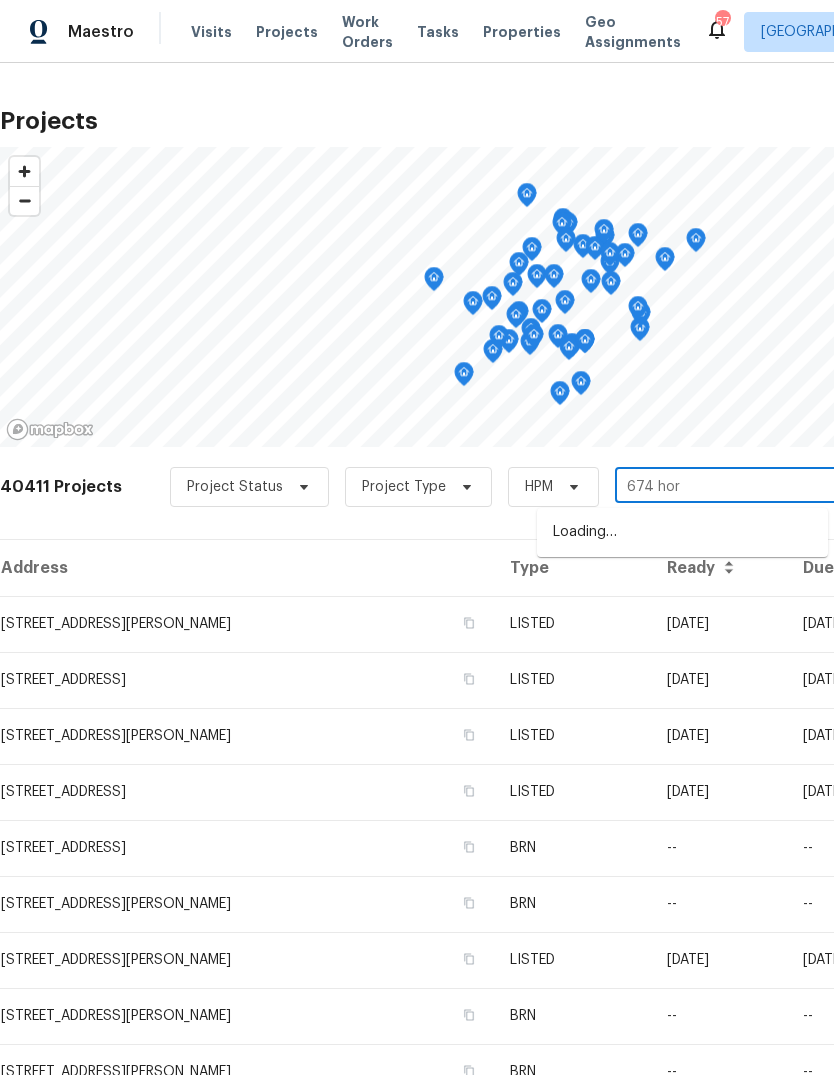 type on "674 horn" 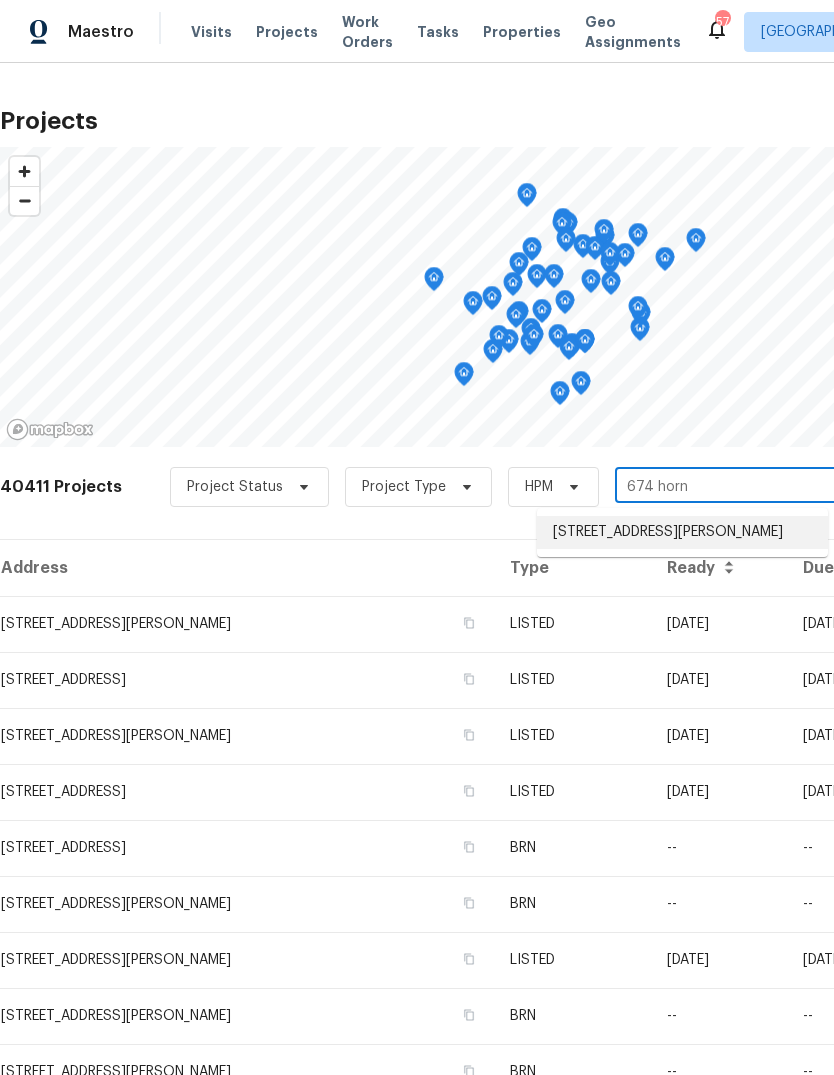 click on "674 Horn St, Crowley, TX 76036" at bounding box center [682, 532] 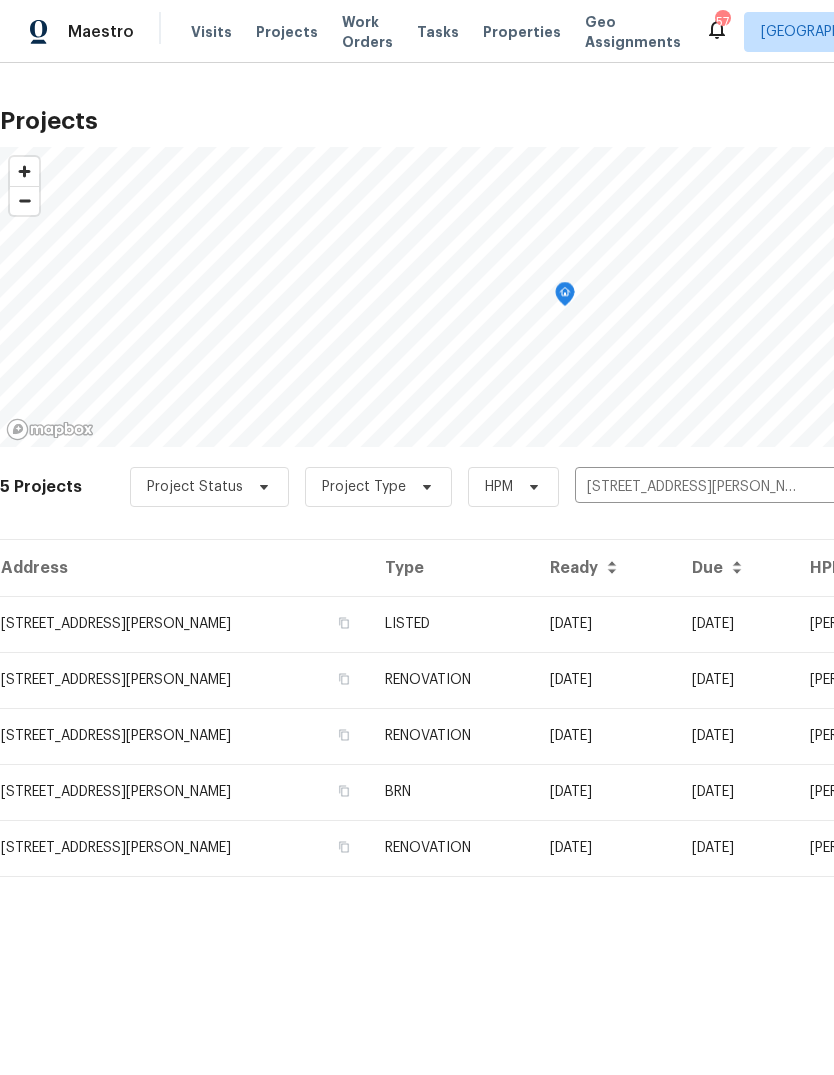 click on "[DATE]" at bounding box center [605, 624] 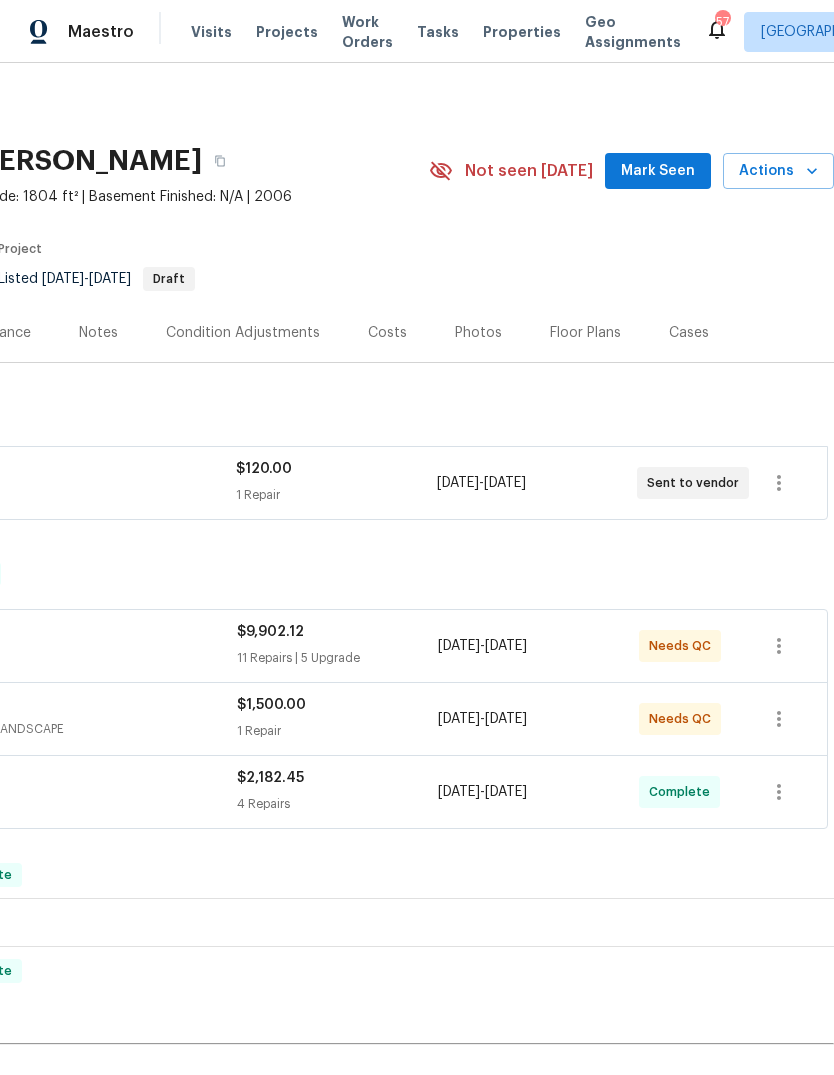 scroll, scrollTop: 0, scrollLeft: 296, axis: horizontal 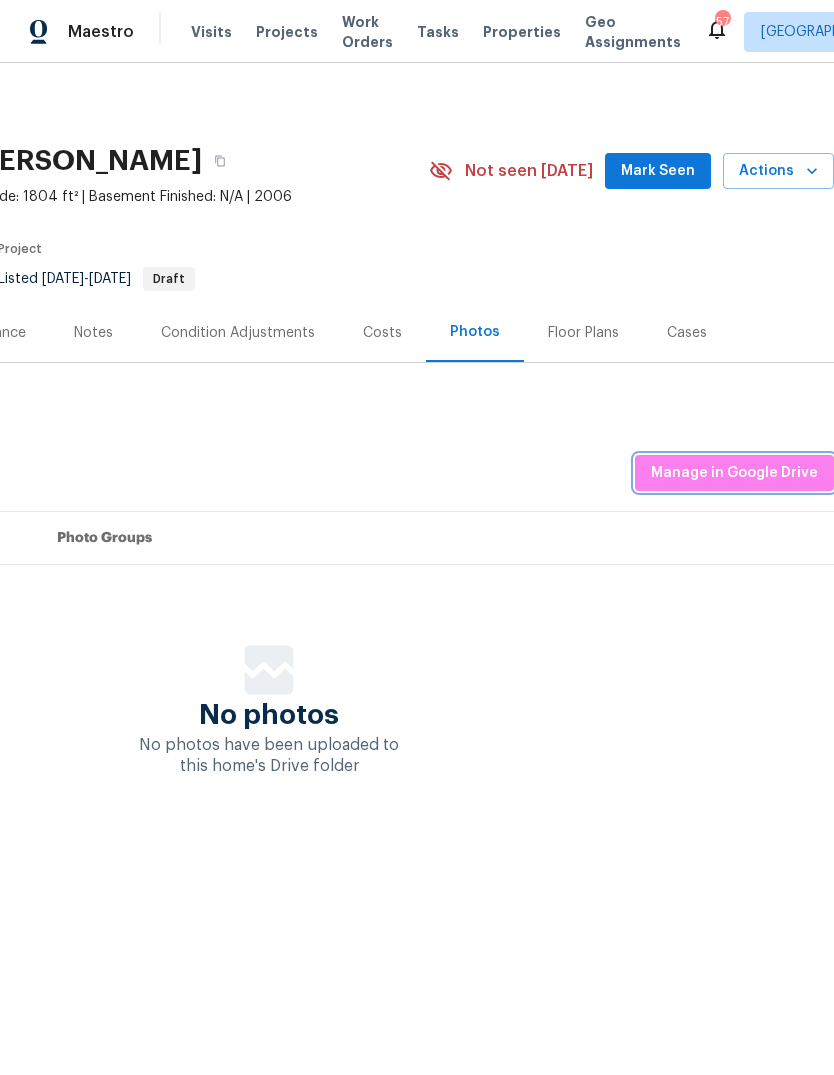 click on "Manage in Google Drive" at bounding box center (734, 473) 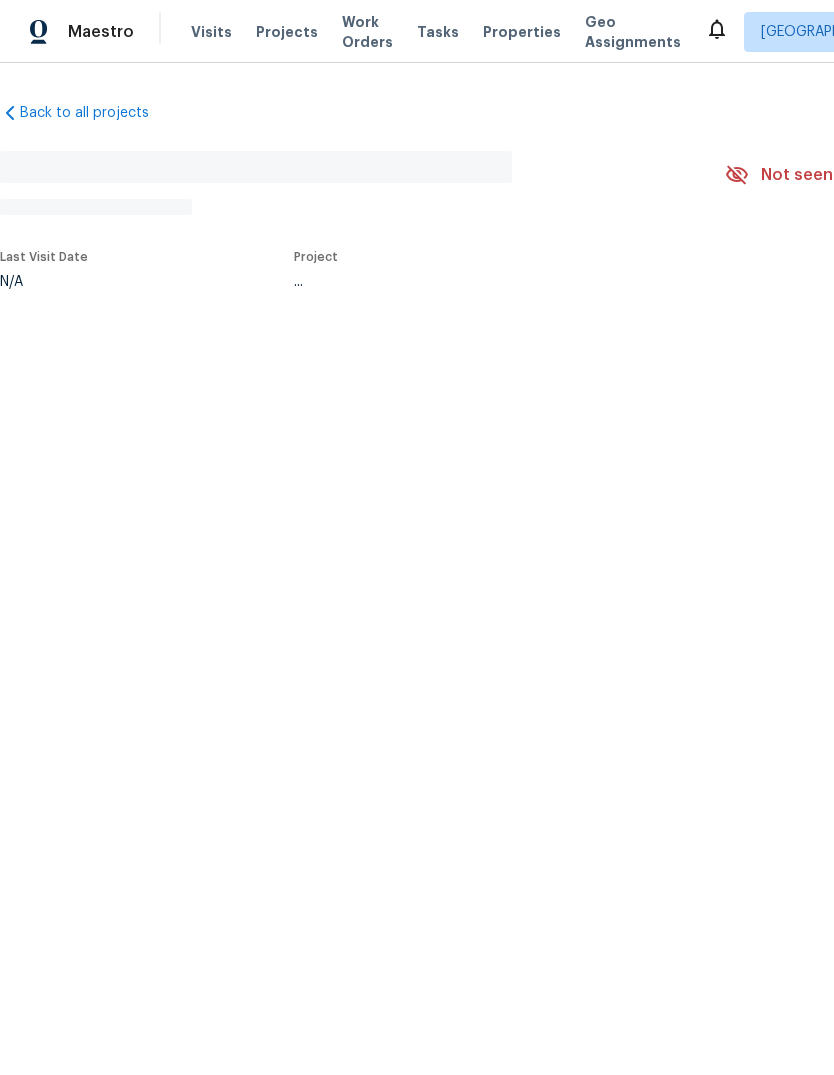 scroll, scrollTop: 0, scrollLeft: 0, axis: both 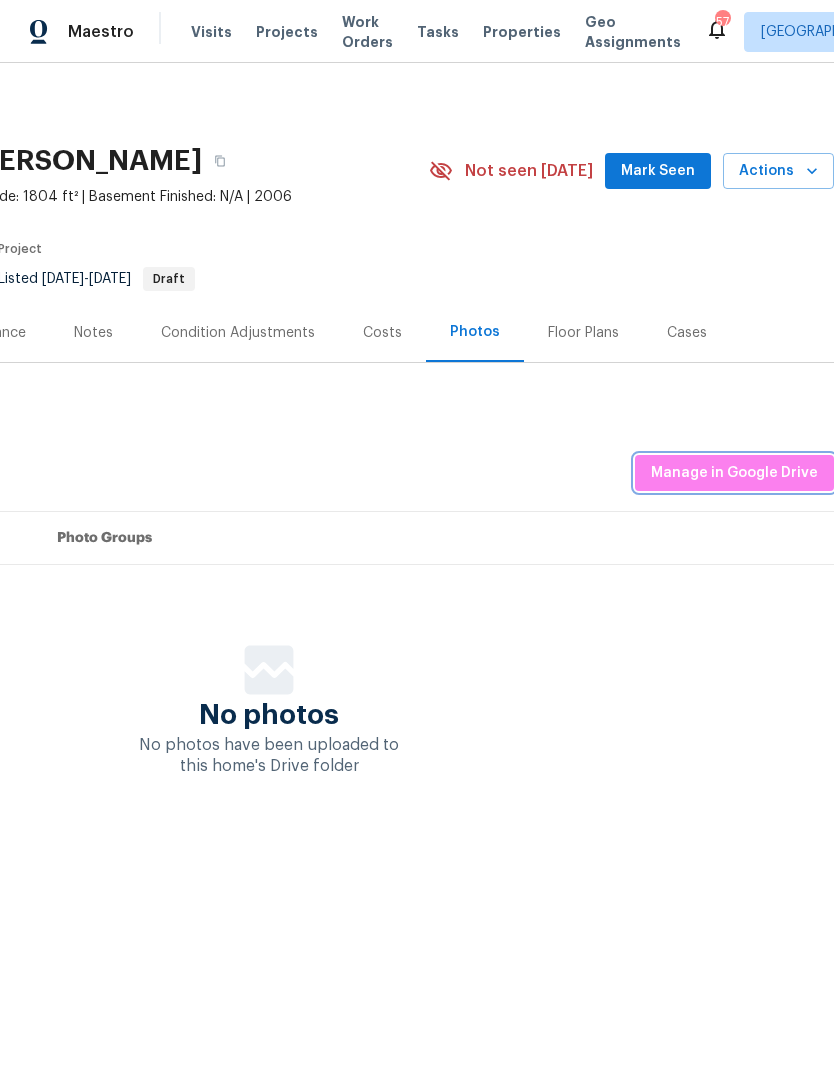 click on "Manage in Google Drive" at bounding box center [734, 473] 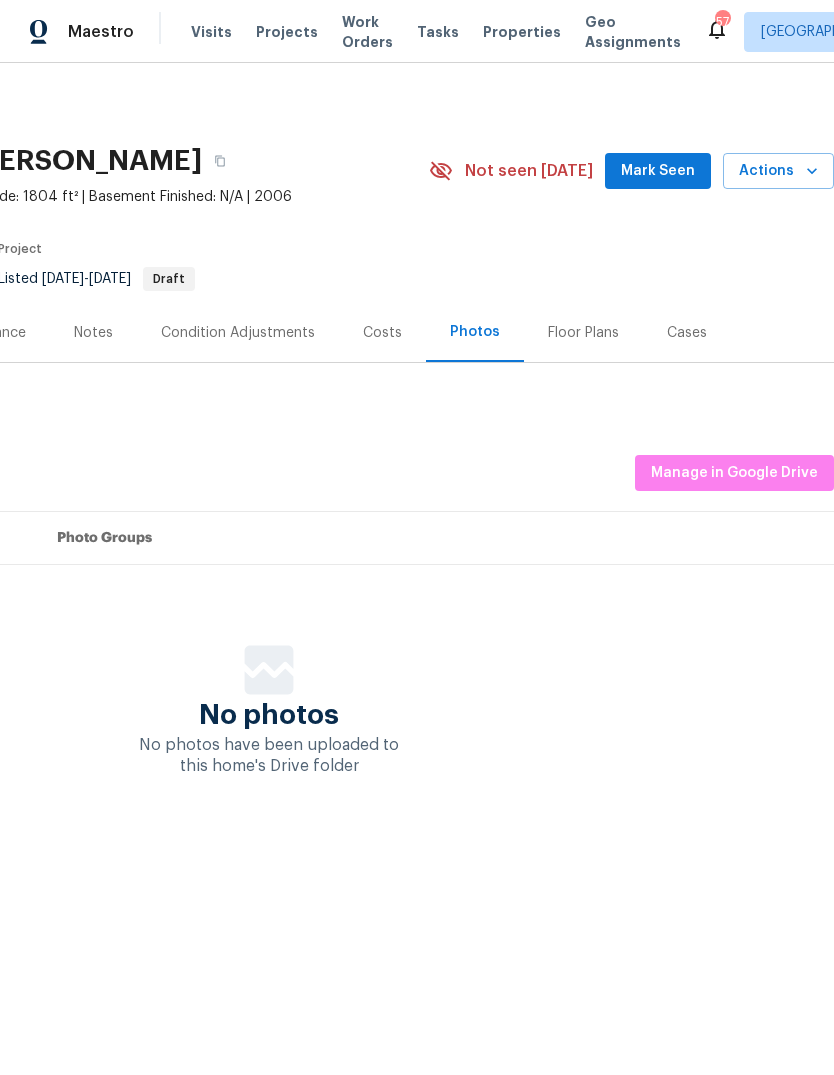 click on "Projects" at bounding box center (287, 32) 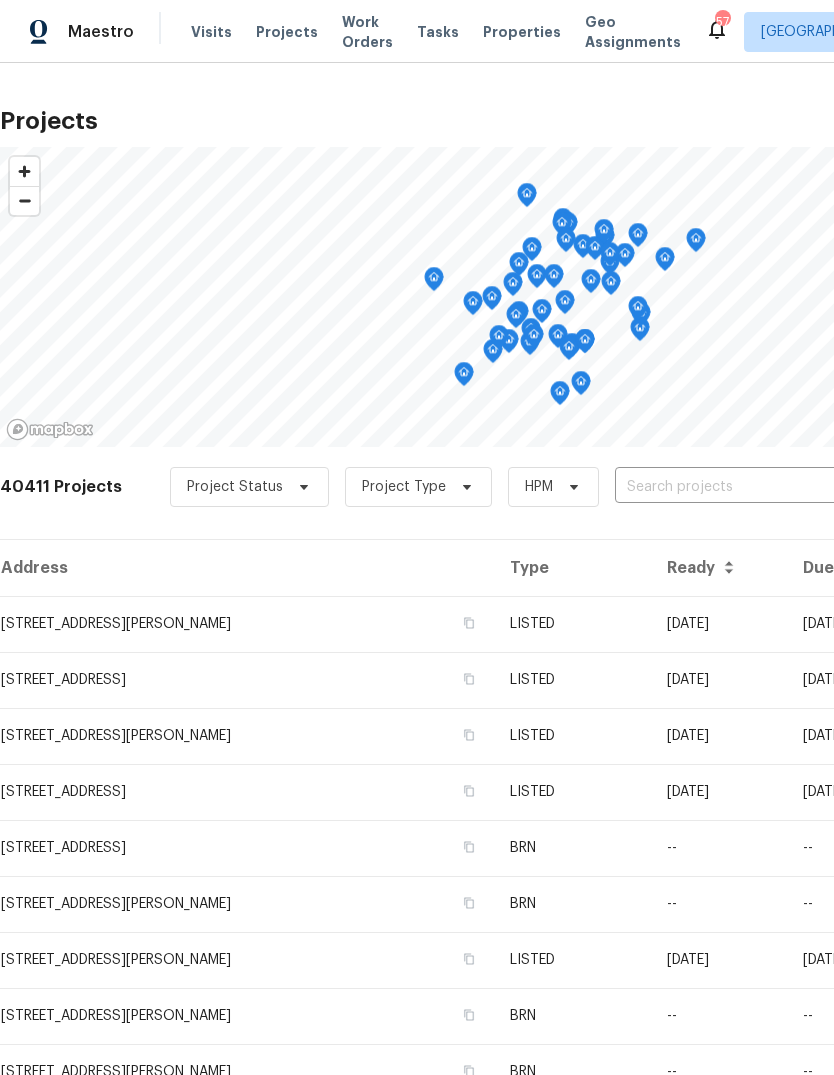 click at bounding box center (729, 487) 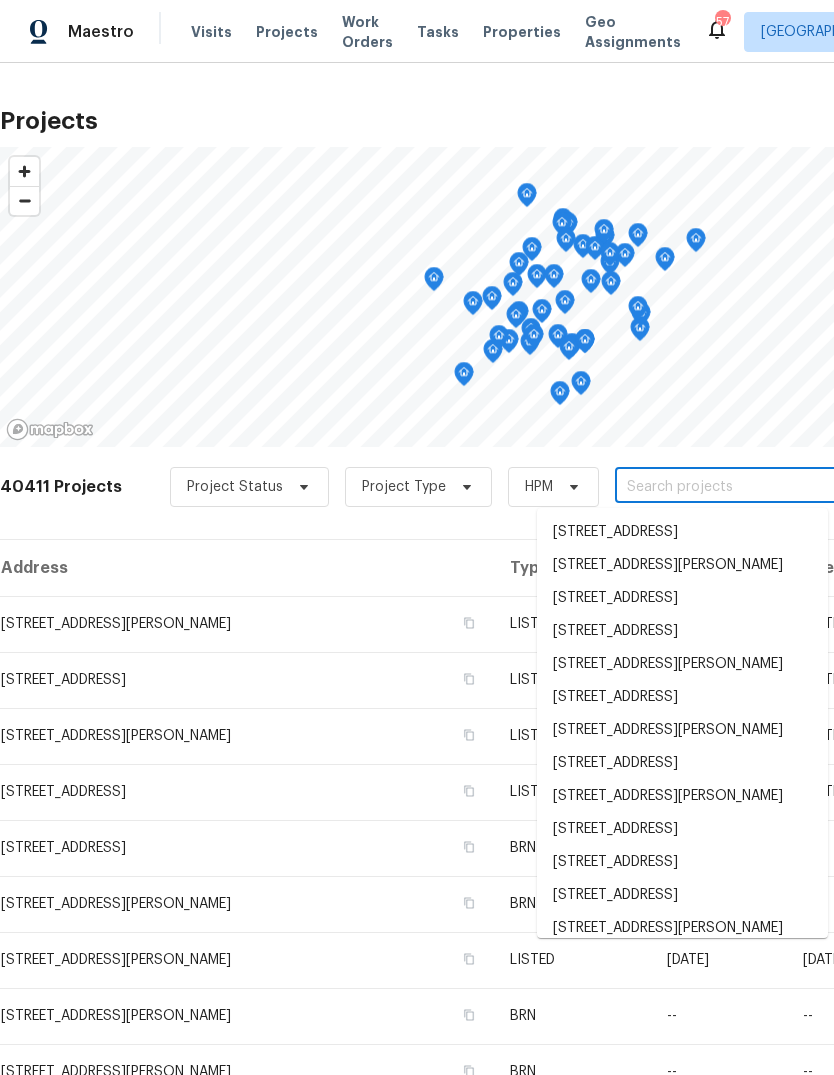 click at bounding box center (729, 487) 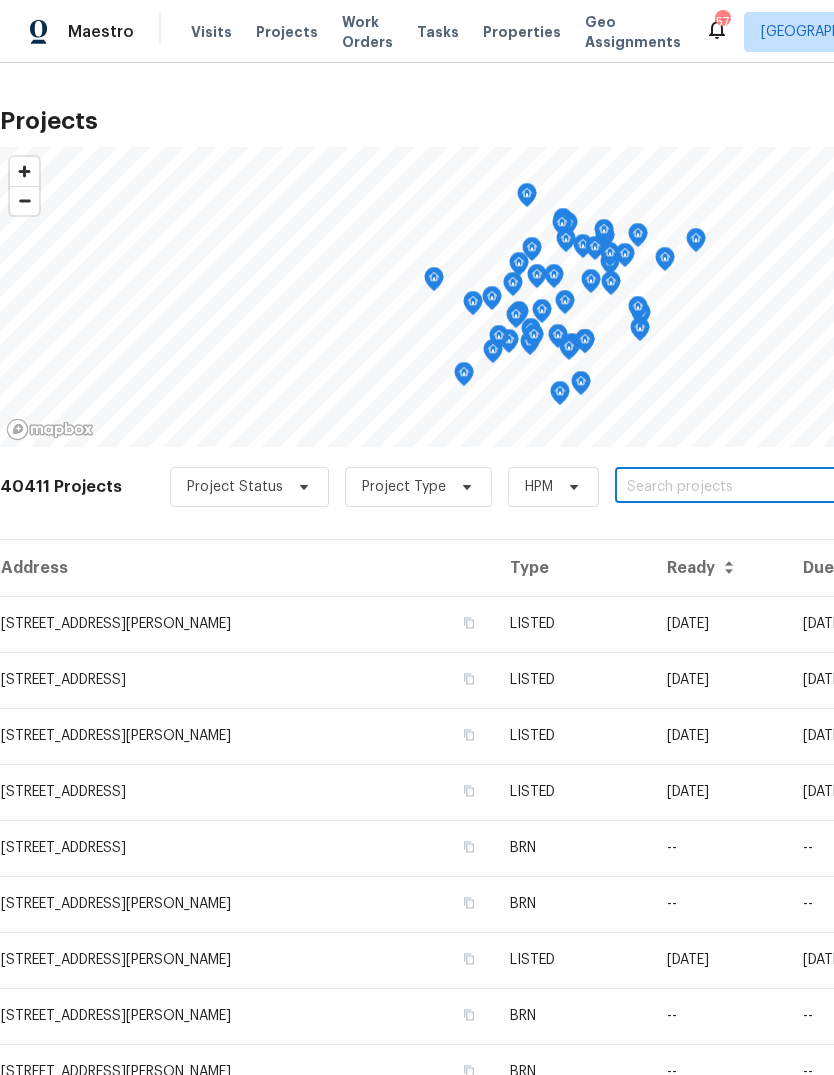 paste on "[STREET_ADDRESS]" 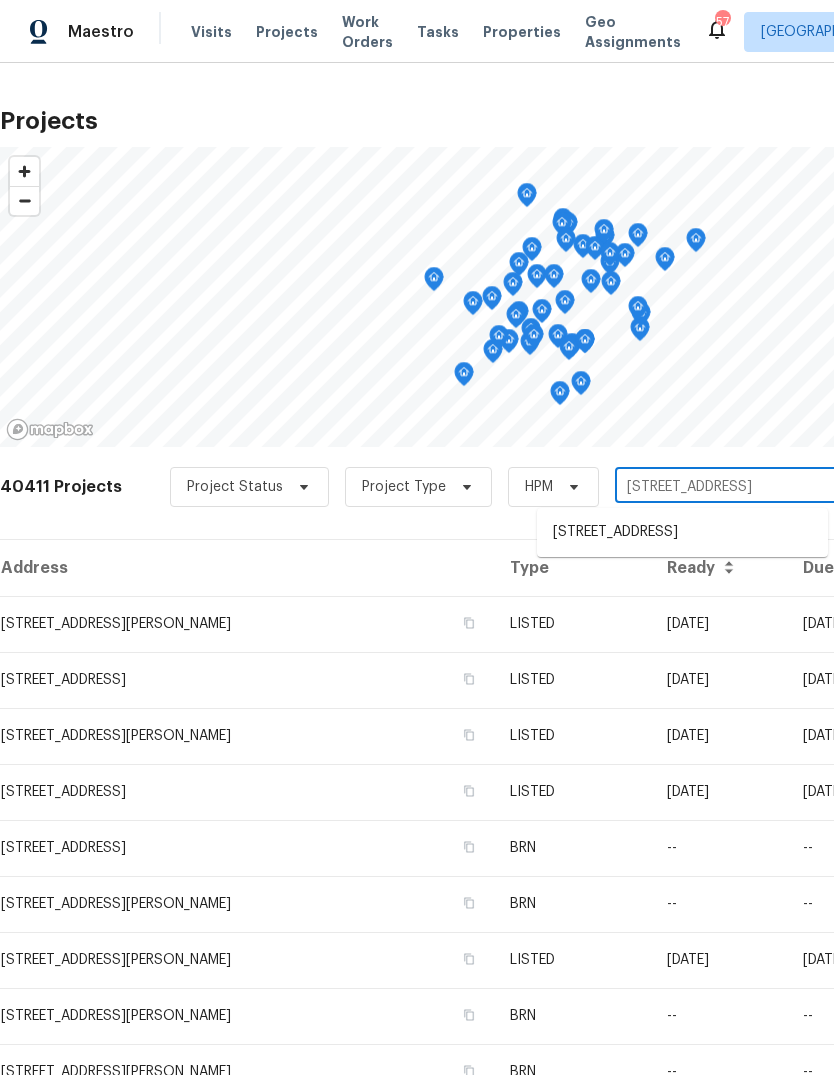 click on "[STREET_ADDRESS]" at bounding box center (682, 532) 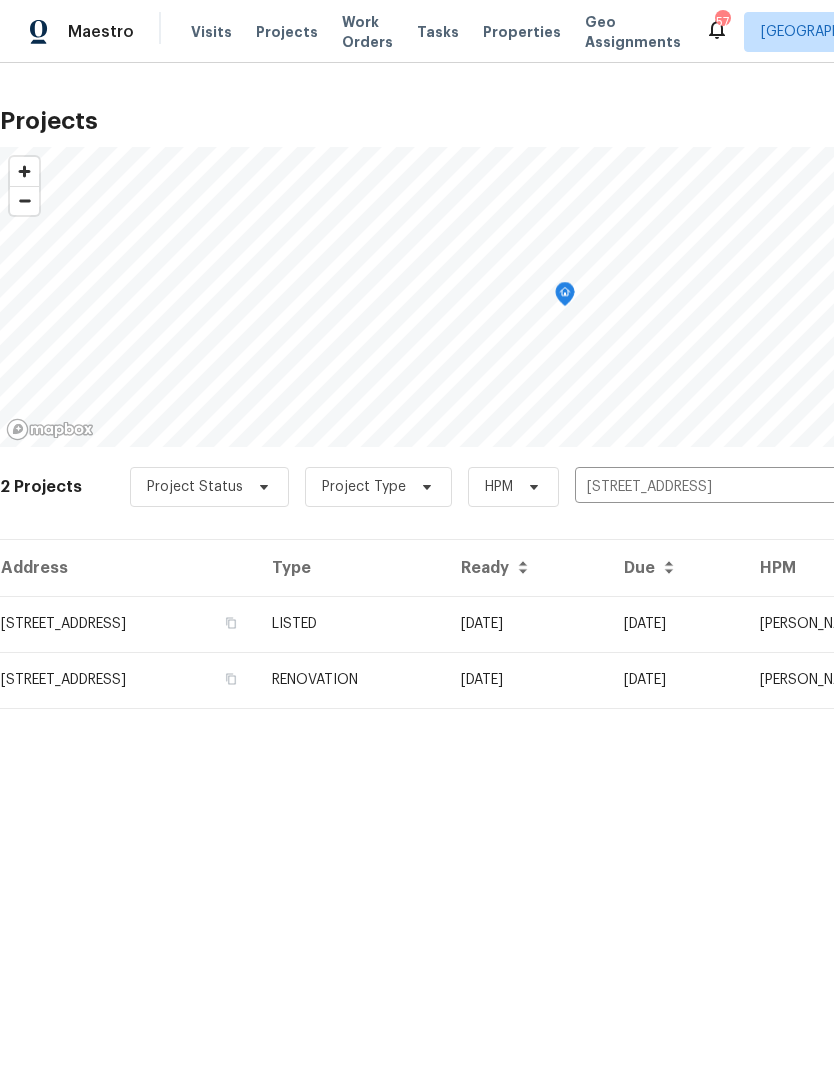 click on "LISTED" at bounding box center [350, 624] 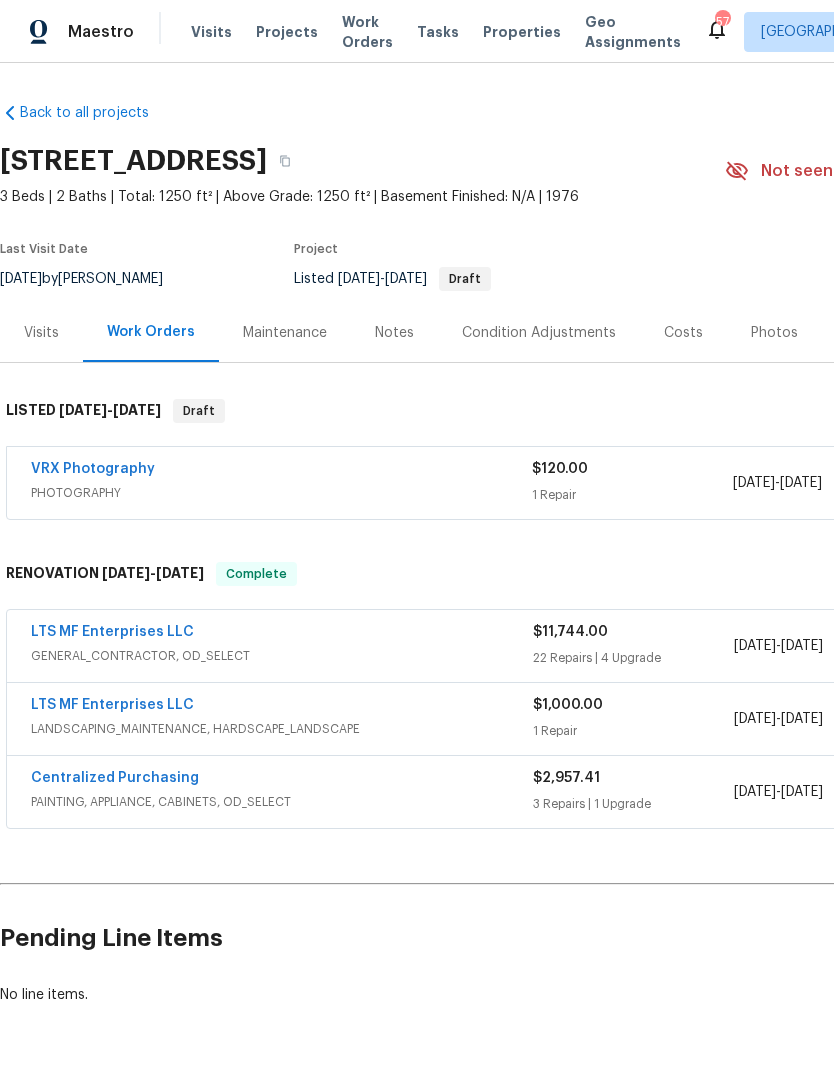 click on "Photos" at bounding box center [774, 332] 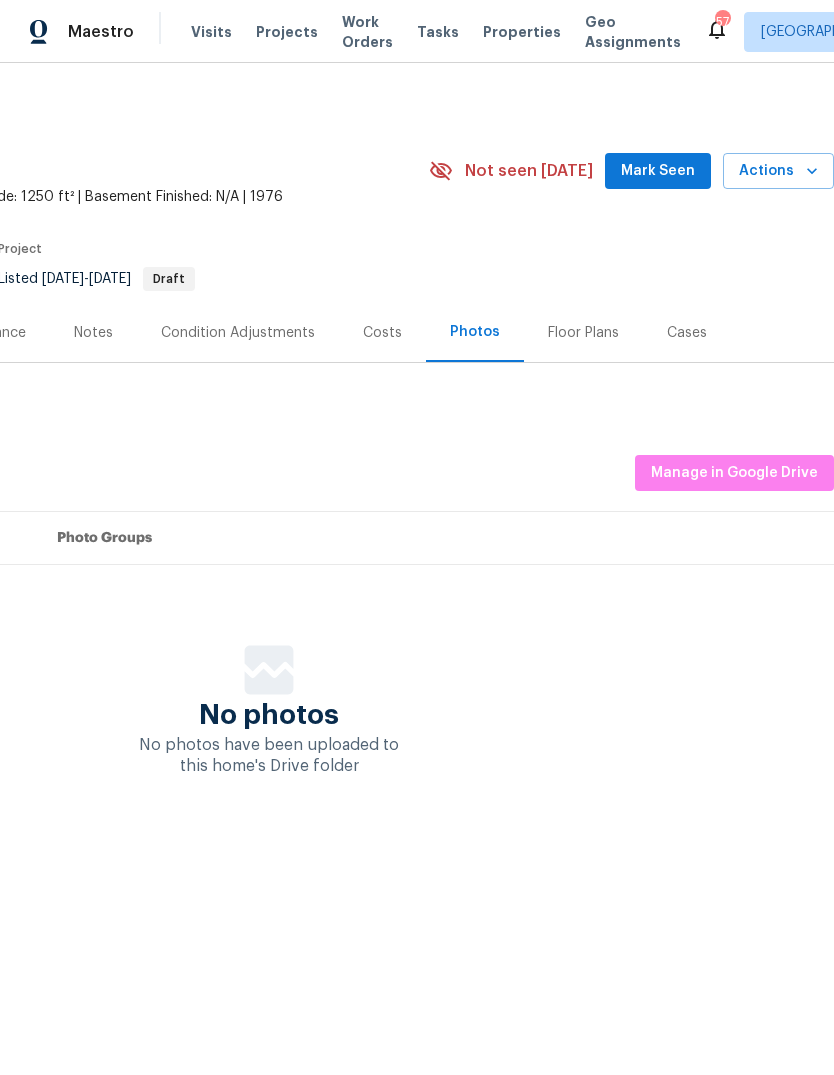 scroll, scrollTop: 0, scrollLeft: 296, axis: horizontal 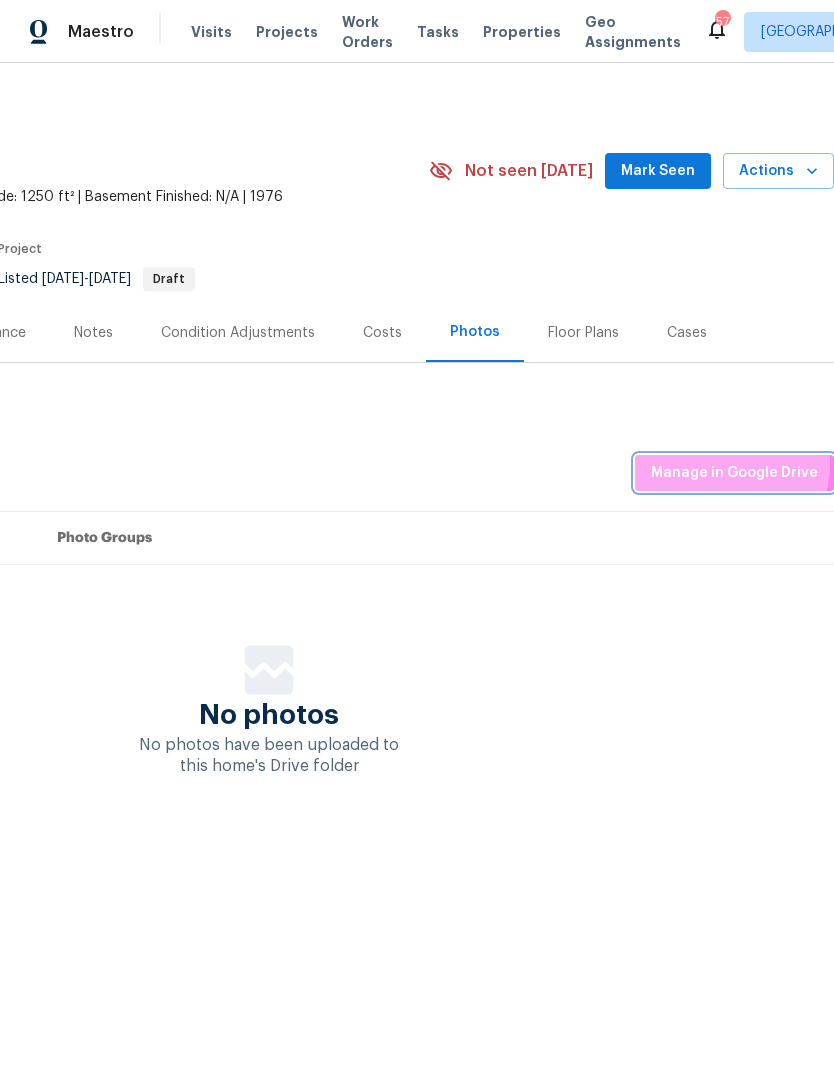 click on "Manage in Google Drive" at bounding box center (734, 473) 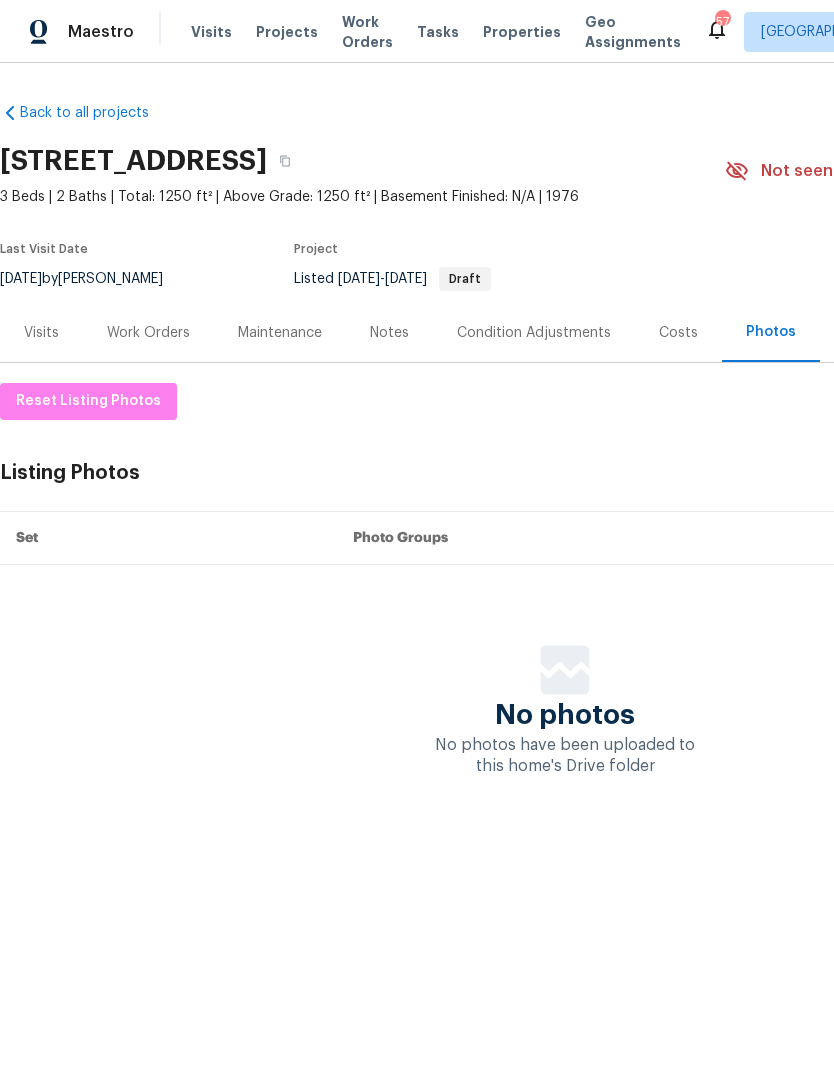 scroll, scrollTop: 0, scrollLeft: 0, axis: both 